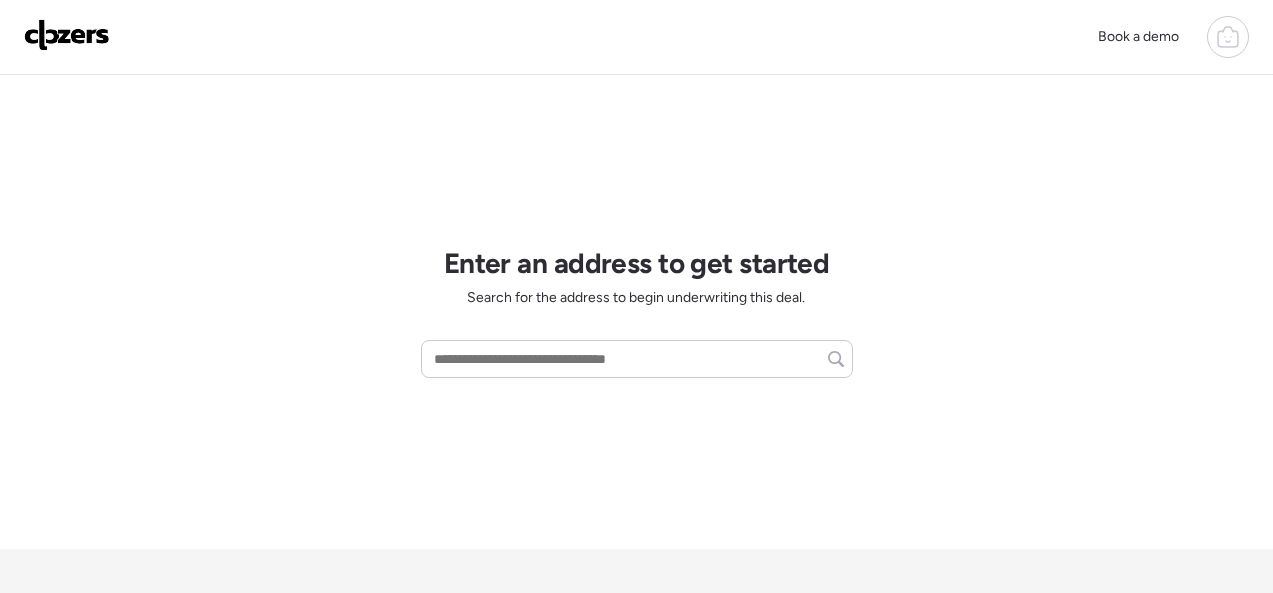 scroll, scrollTop: 0, scrollLeft: 0, axis: both 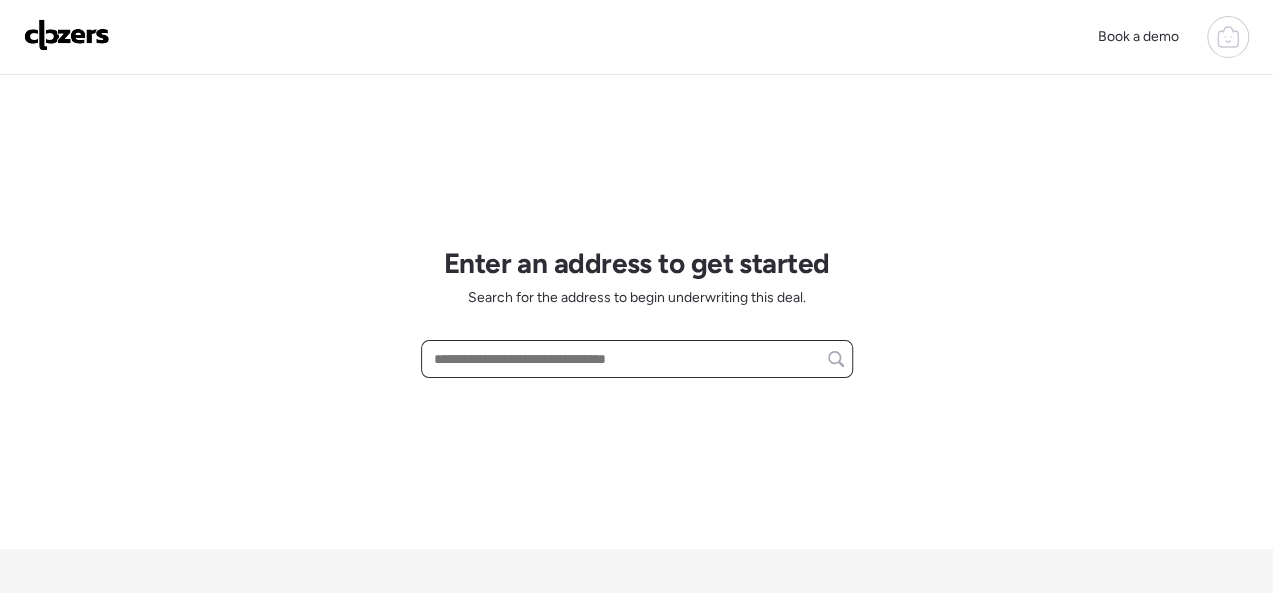 paste on "**********" 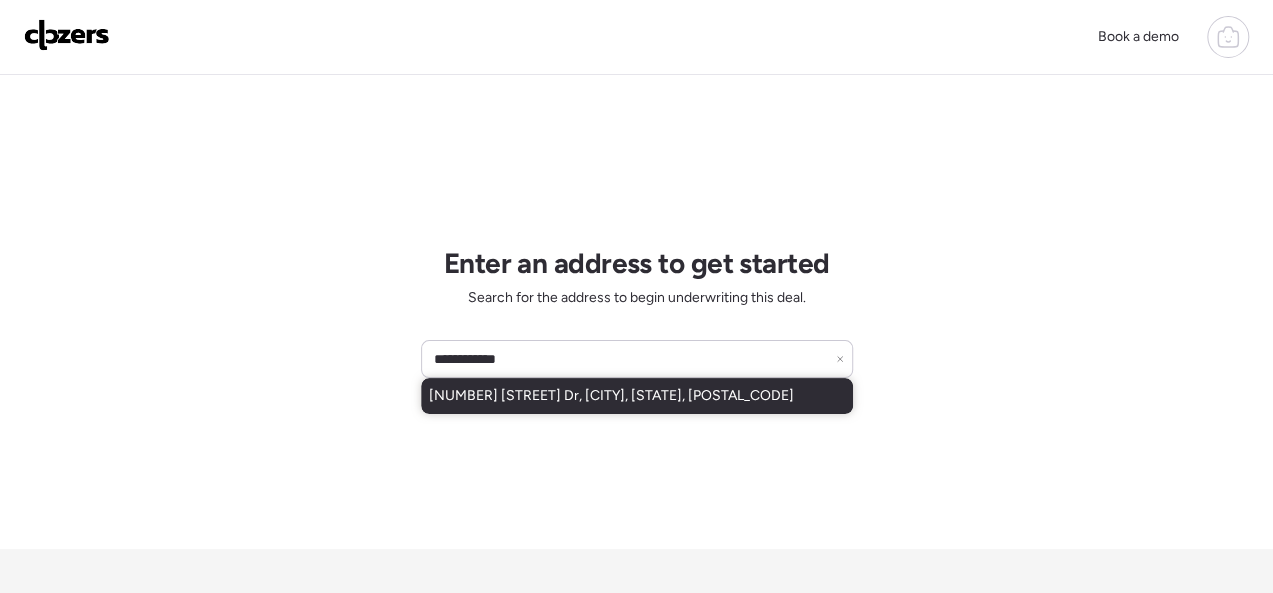click on "[NUMBER] [STREET] Dr, [CITY], [STATE], [POSTAL_CODE]" at bounding box center [611, 396] 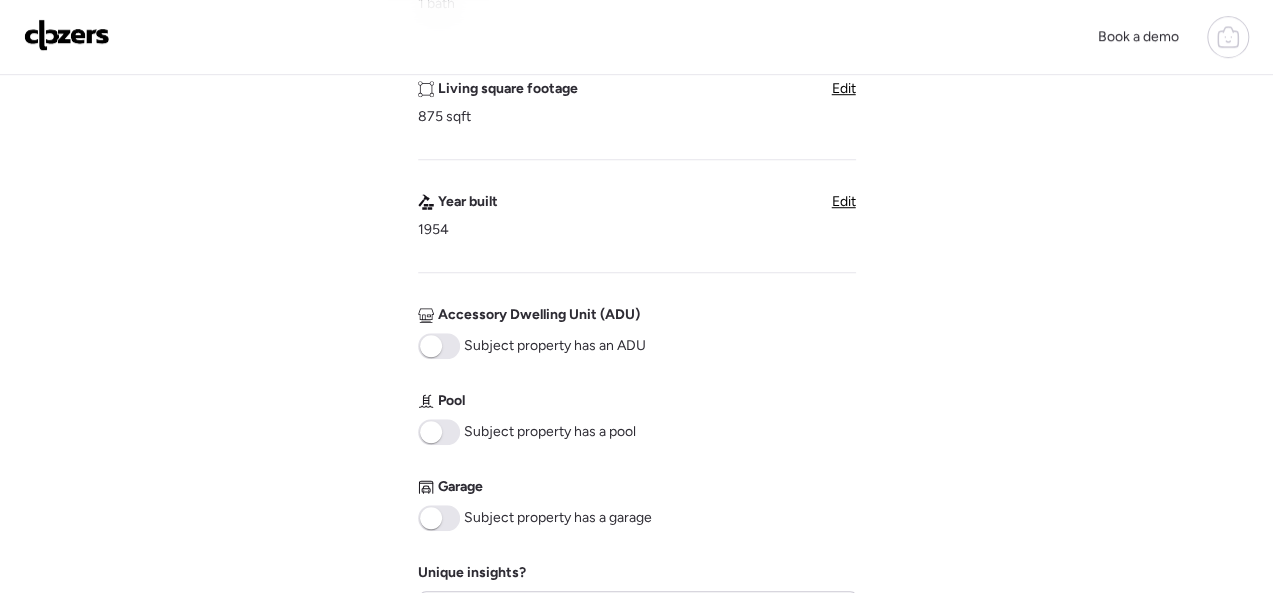 scroll, scrollTop: 1100, scrollLeft: 0, axis: vertical 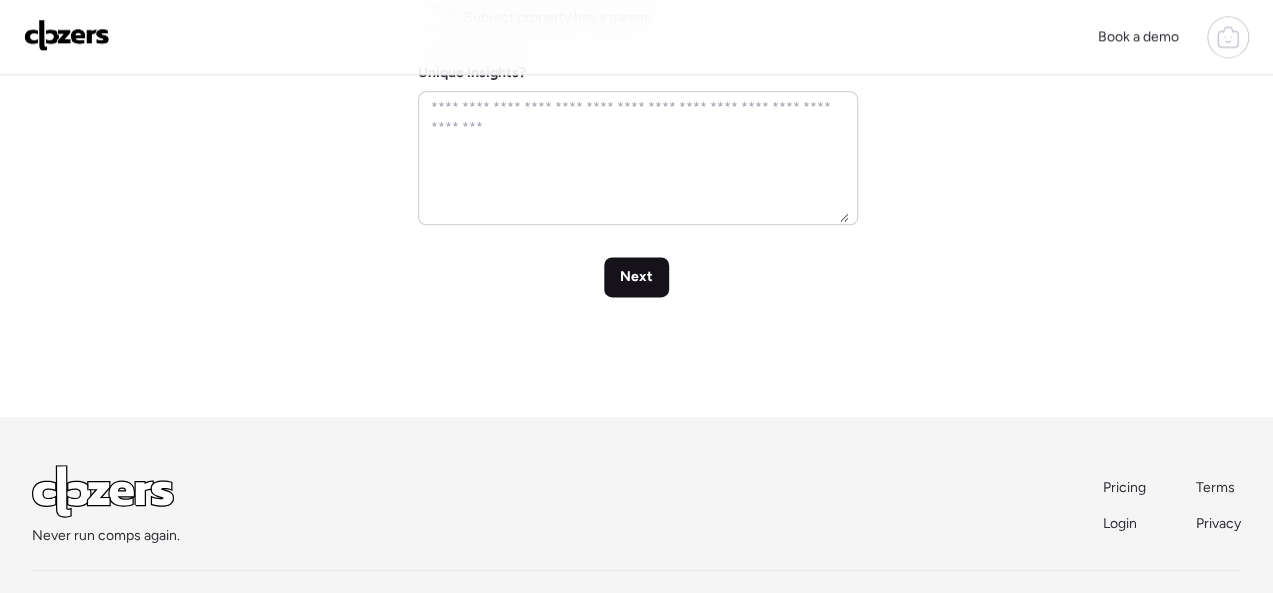 click on "Next" at bounding box center [636, 277] 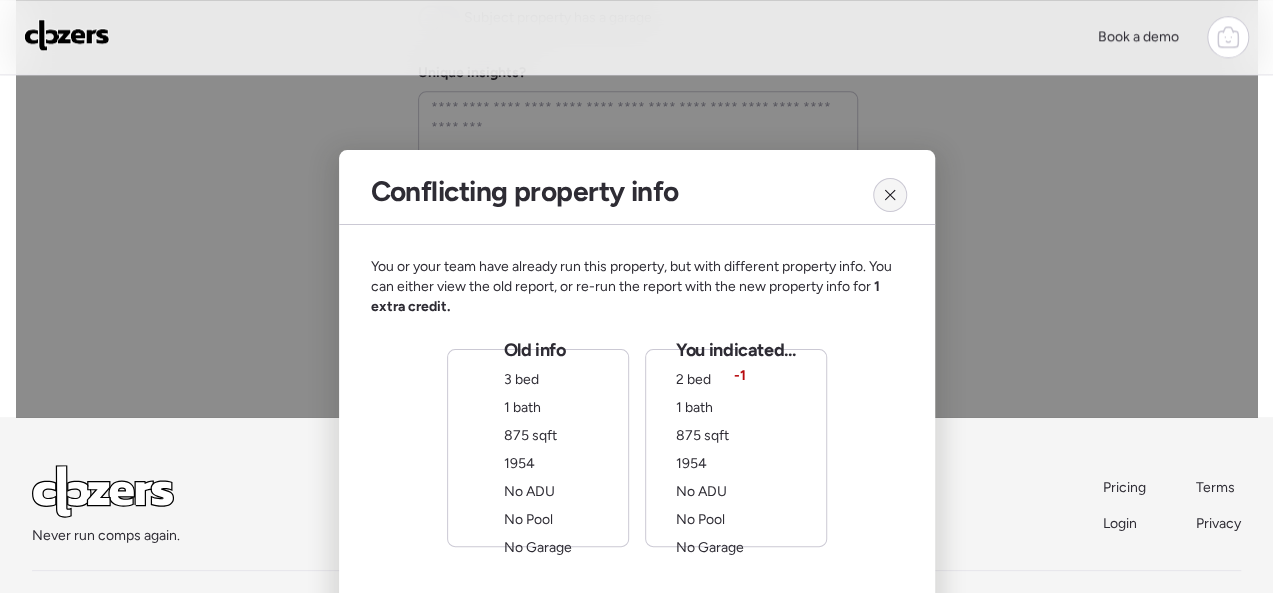 click at bounding box center (890, 195) 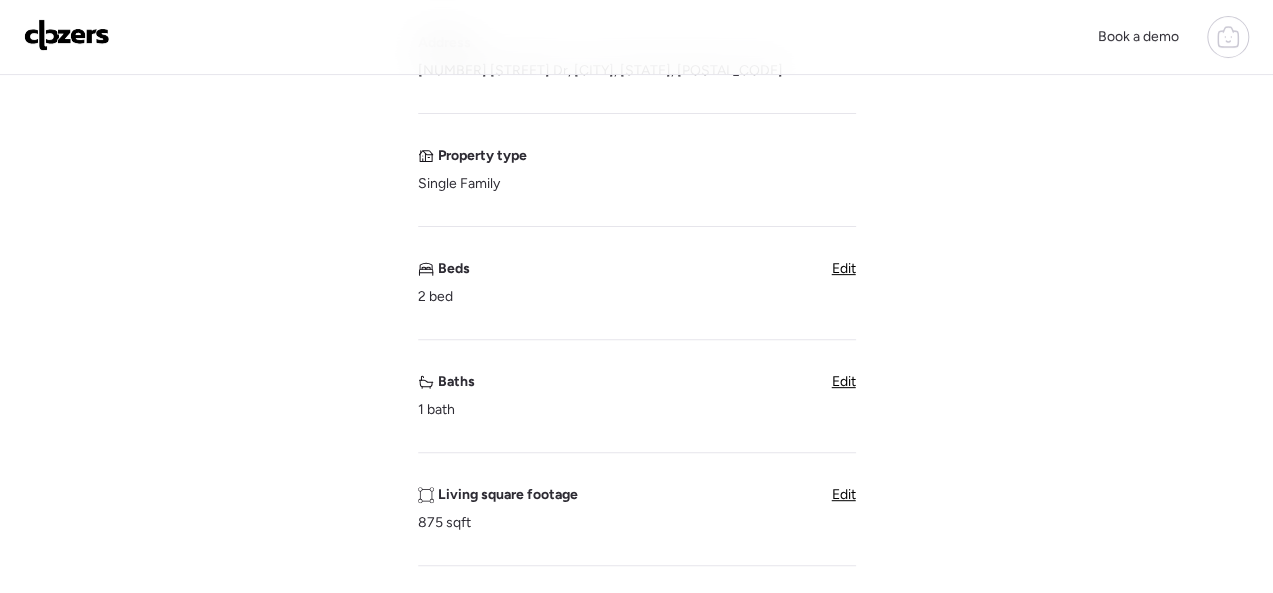 scroll, scrollTop: 200, scrollLeft: 0, axis: vertical 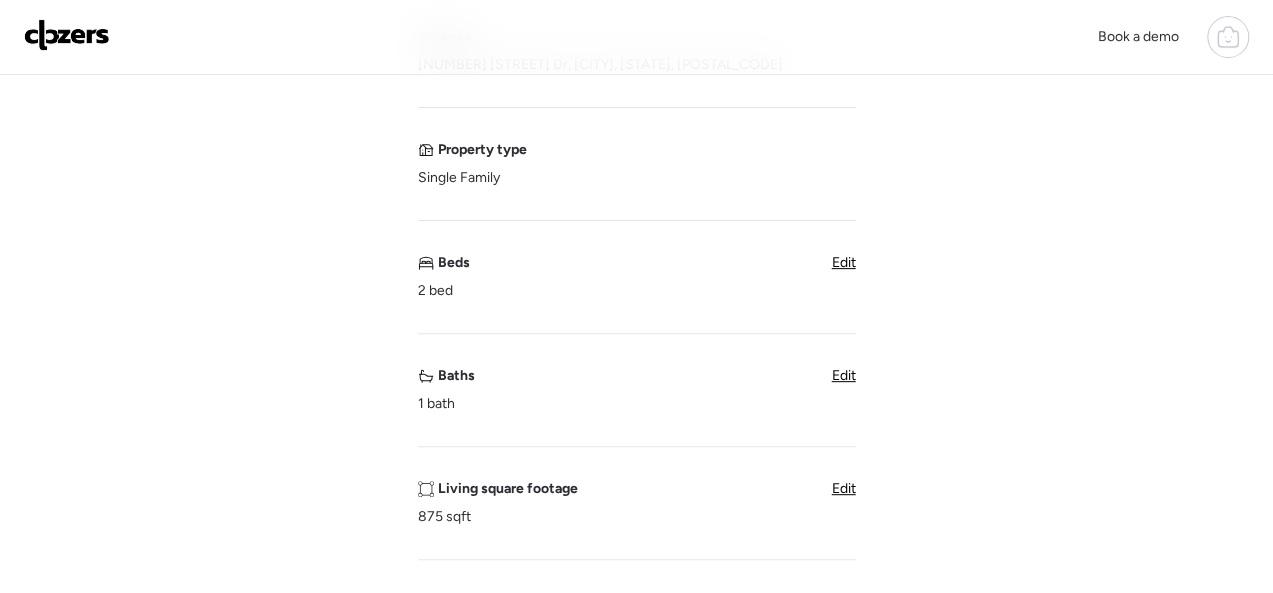 click on "Edit" at bounding box center [844, 262] 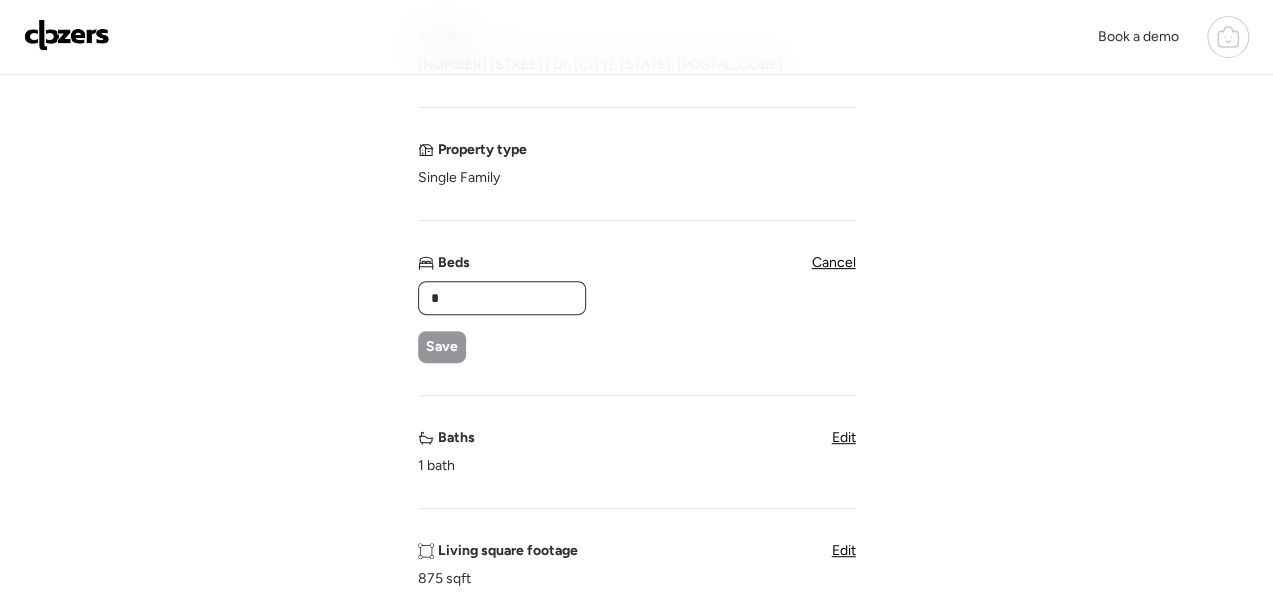 click on "*" at bounding box center (502, 298) 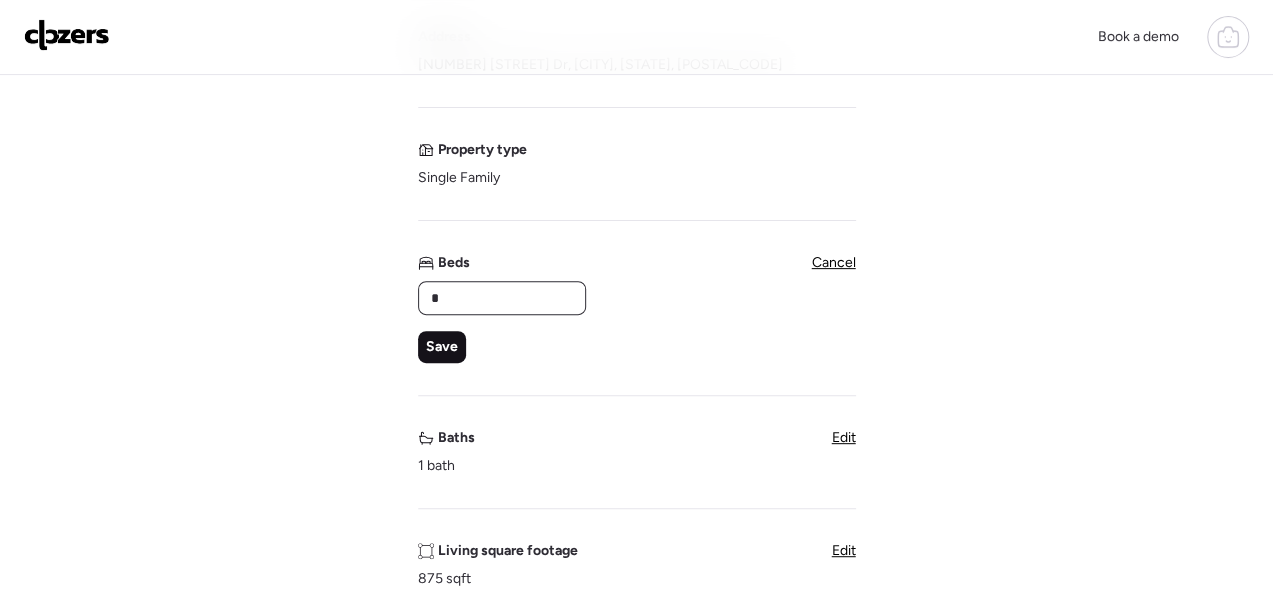 type on "*" 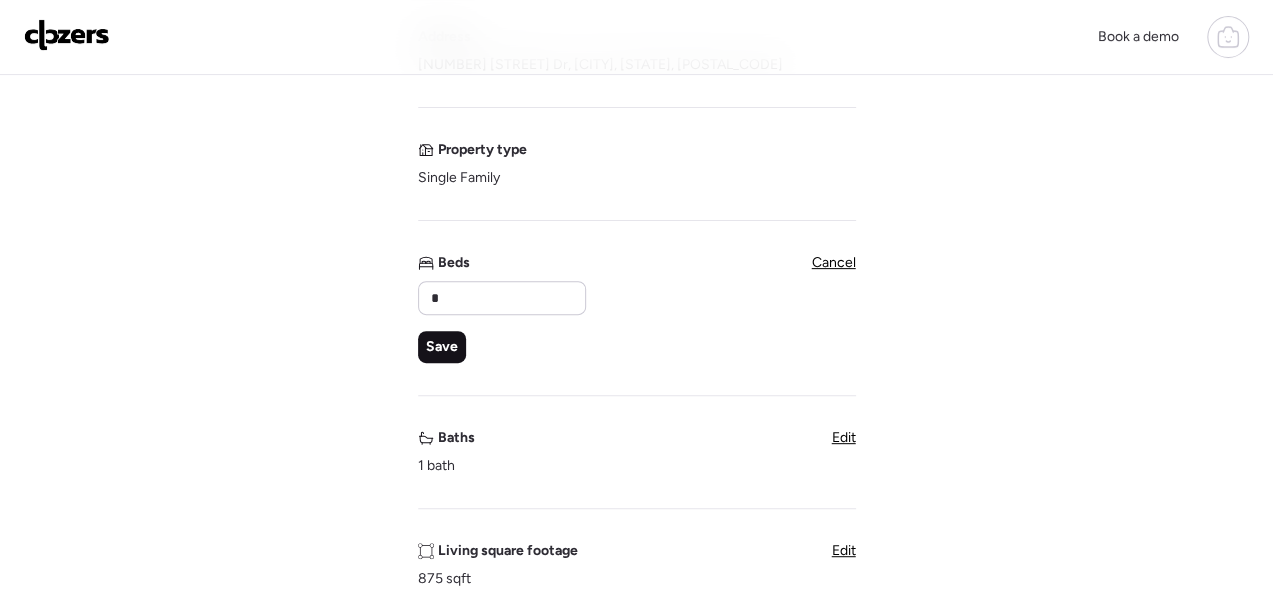 click on "Save" at bounding box center (442, 347) 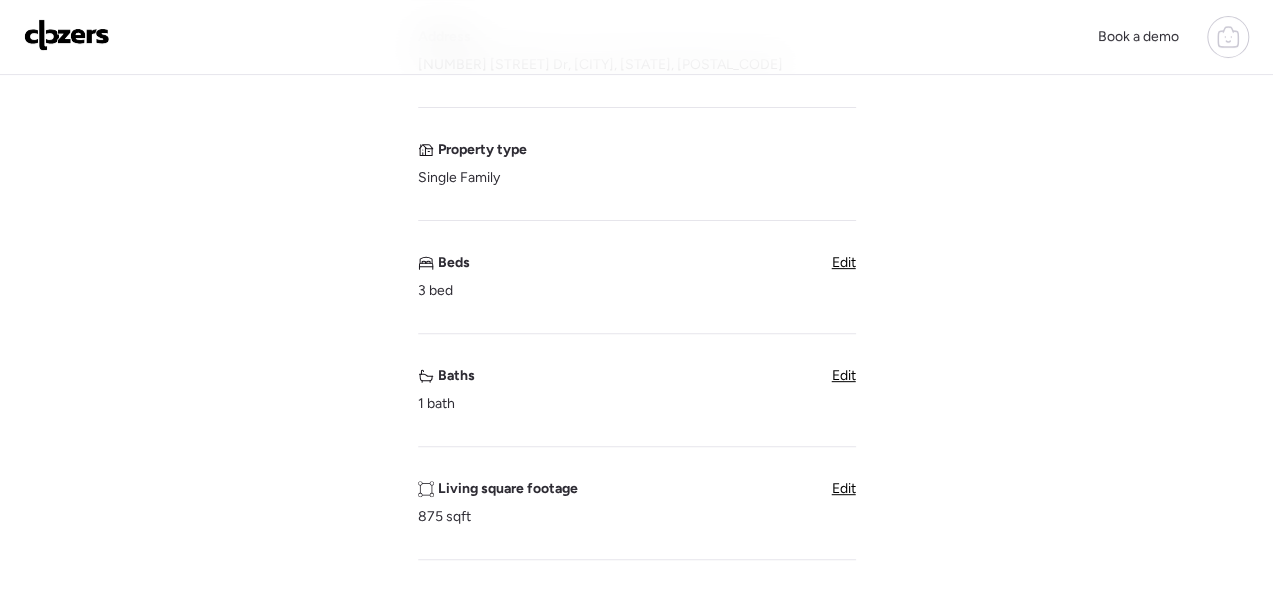 click on "Edit" at bounding box center [844, 375] 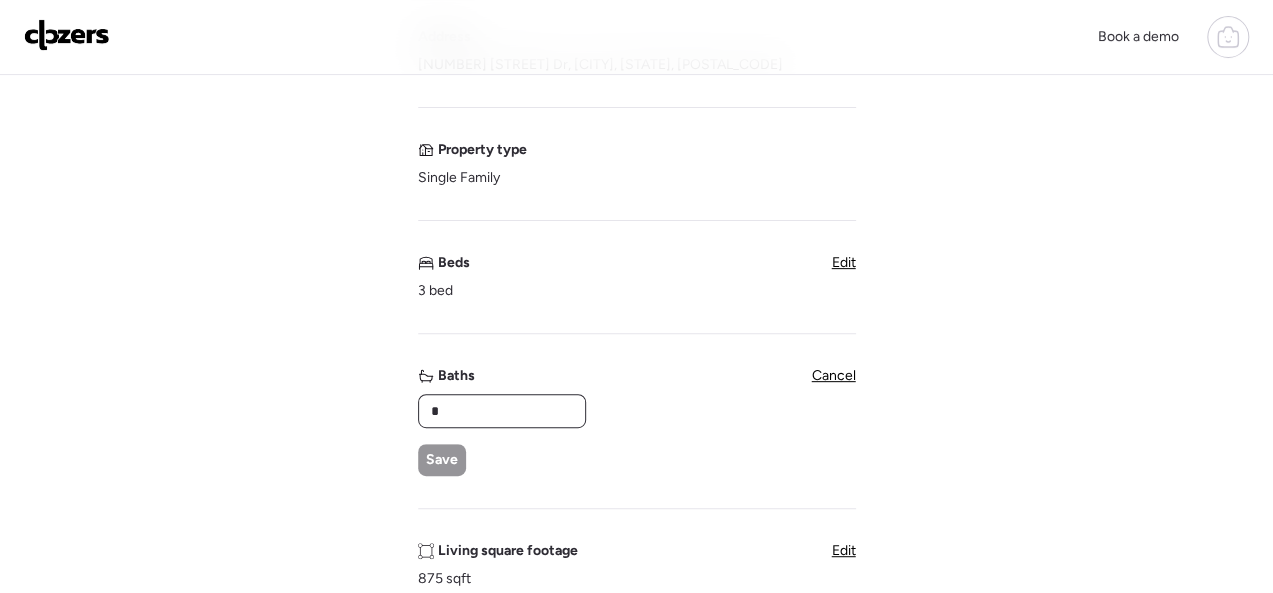 click on "*" at bounding box center (502, 411) 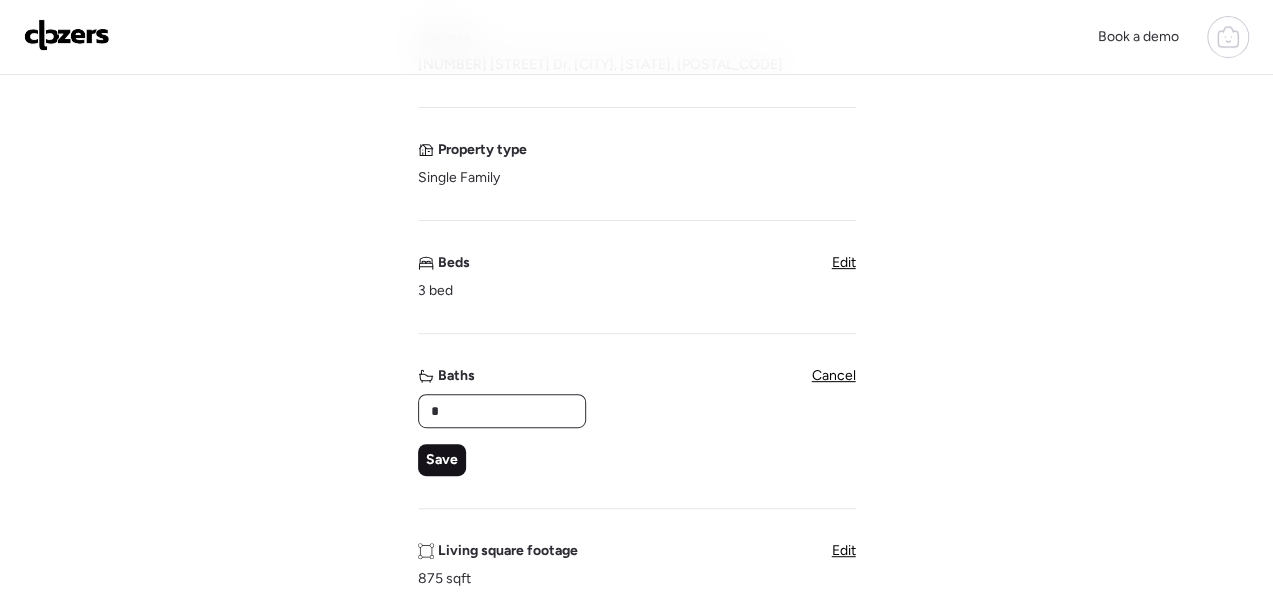 type on "*" 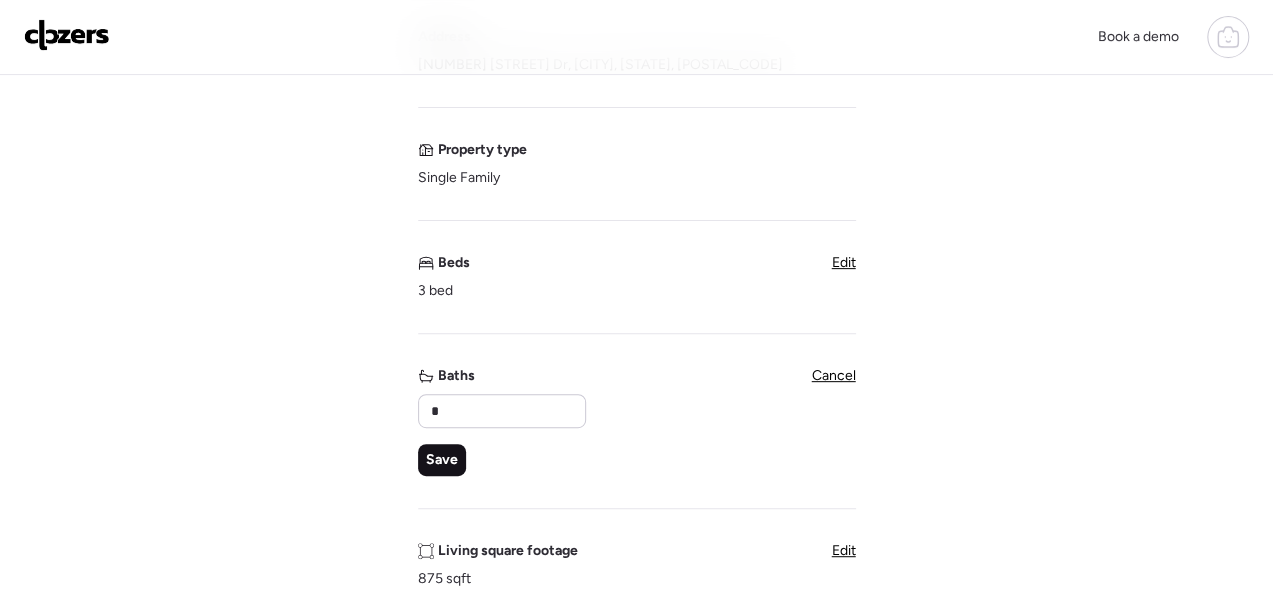 click on "Save" at bounding box center (442, 460) 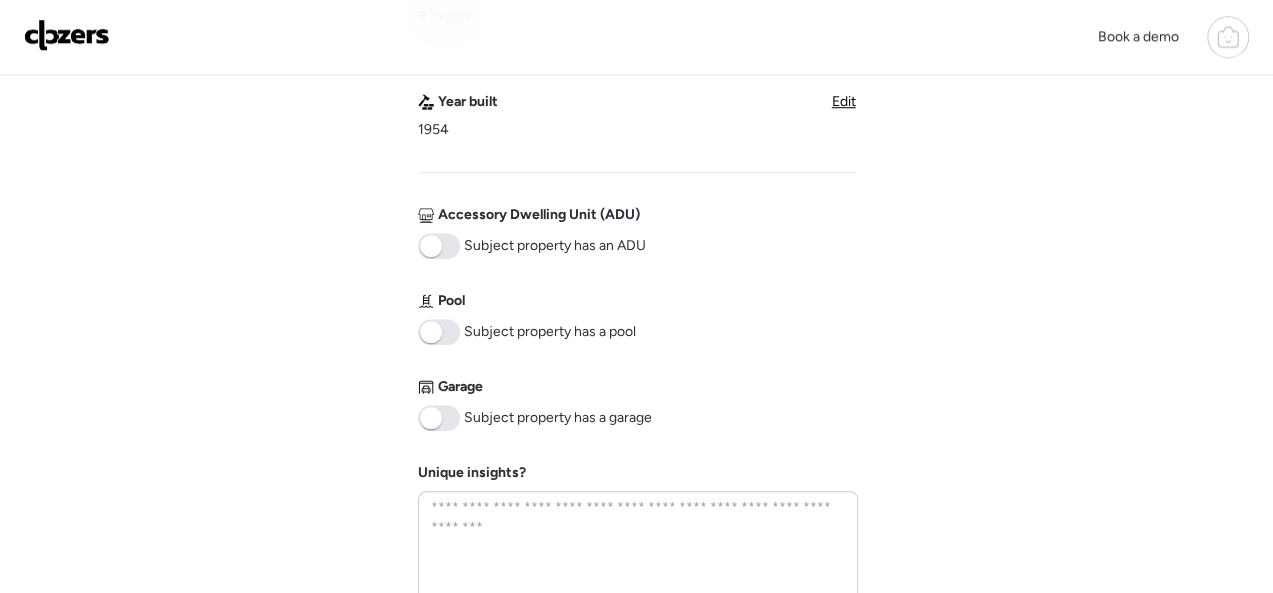 scroll, scrollTop: 1100, scrollLeft: 0, axis: vertical 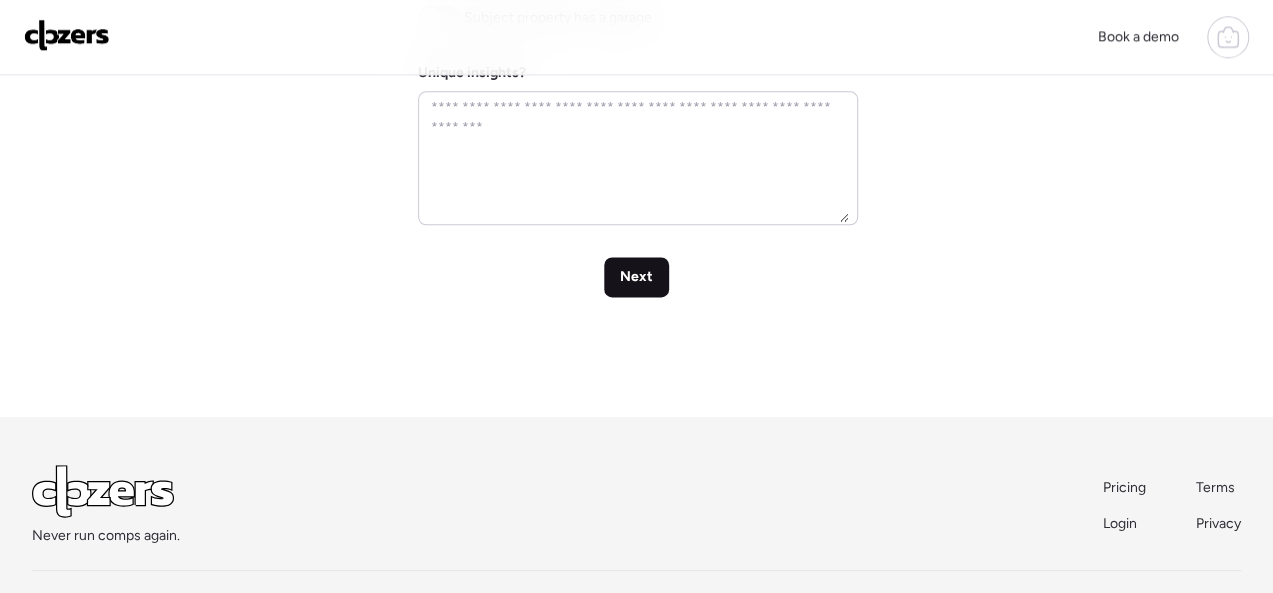 click on "Next" at bounding box center (636, 277) 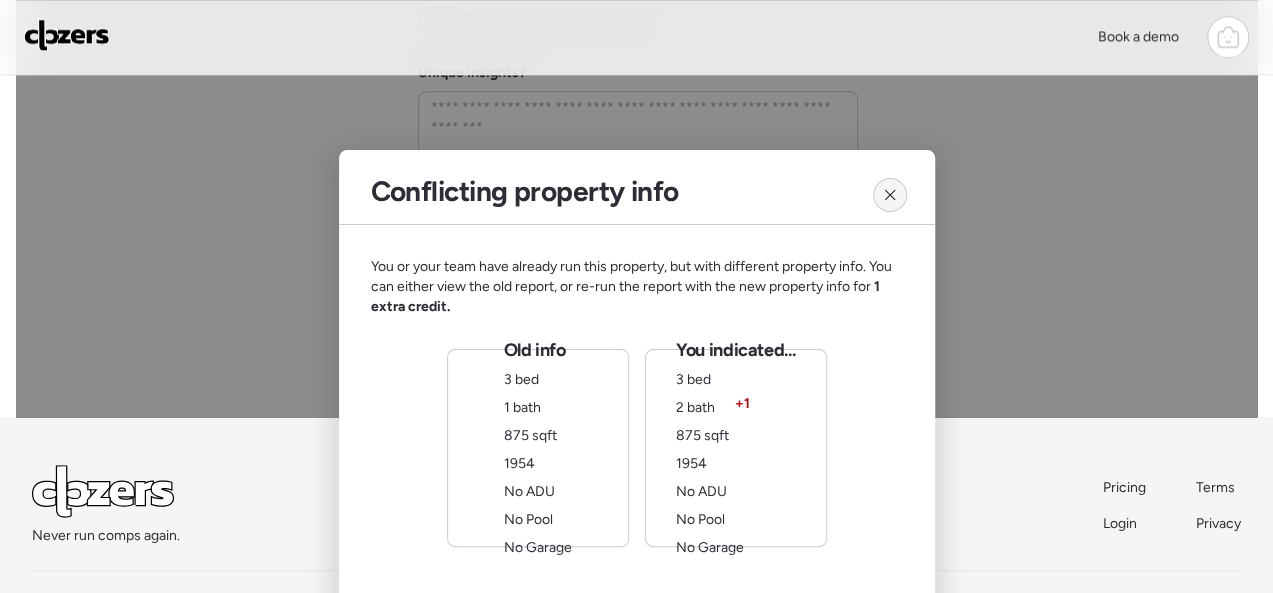 click 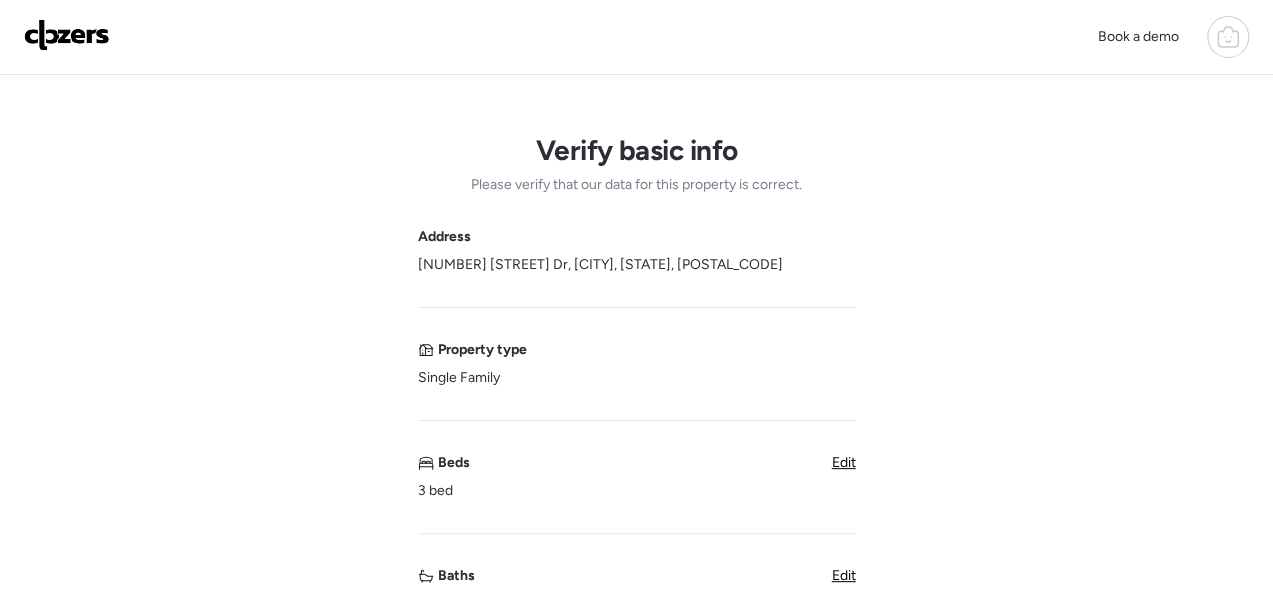 scroll, scrollTop: 100, scrollLeft: 0, axis: vertical 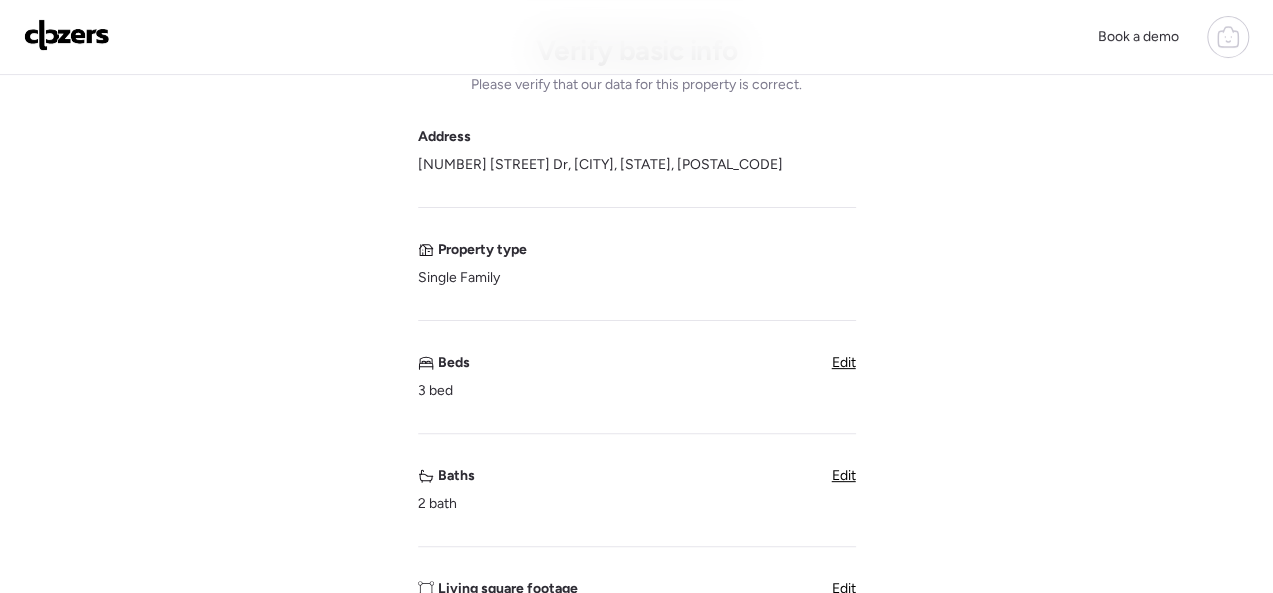click on "Edit" at bounding box center [844, 475] 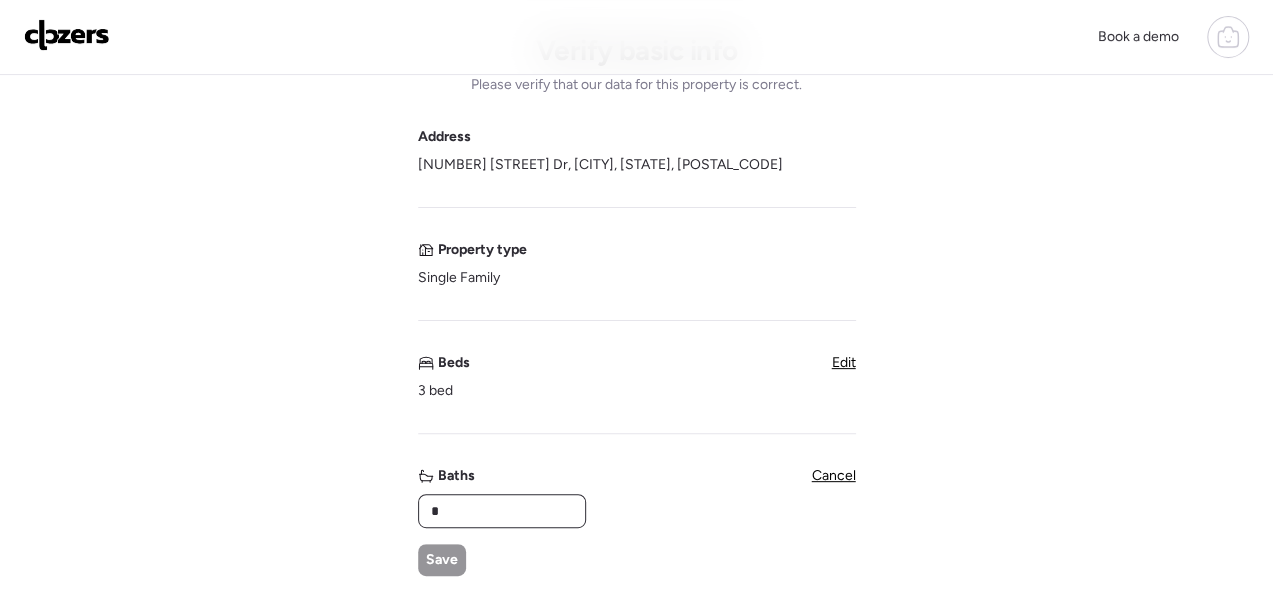 click on "*" at bounding box center [502, 511] 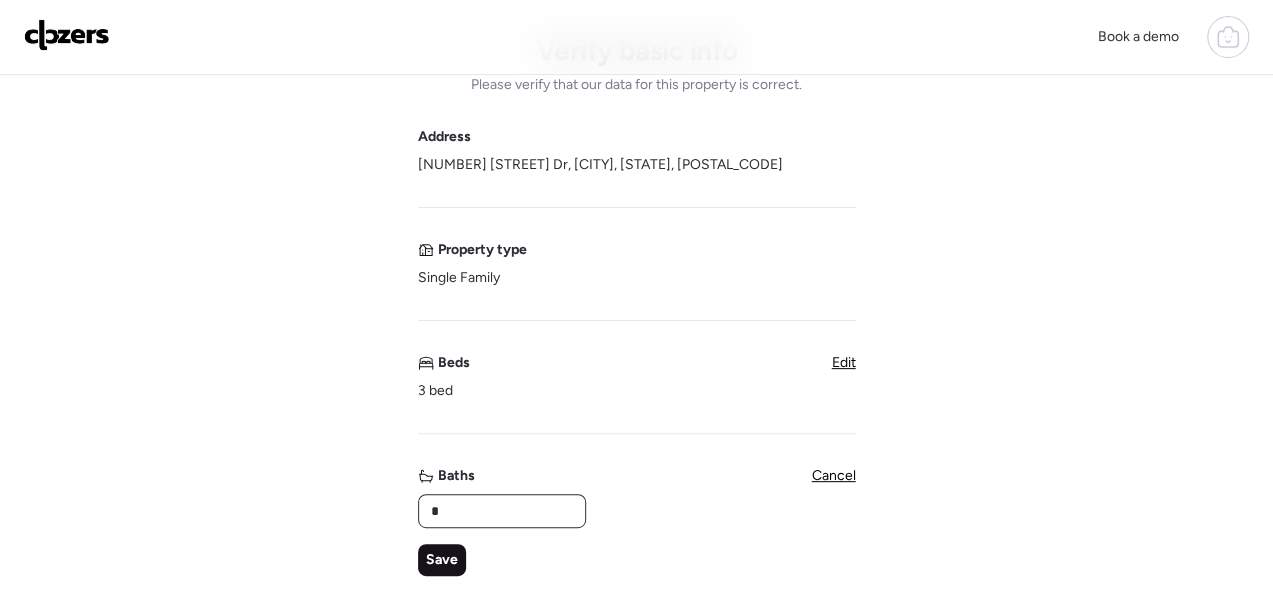 type on "*" 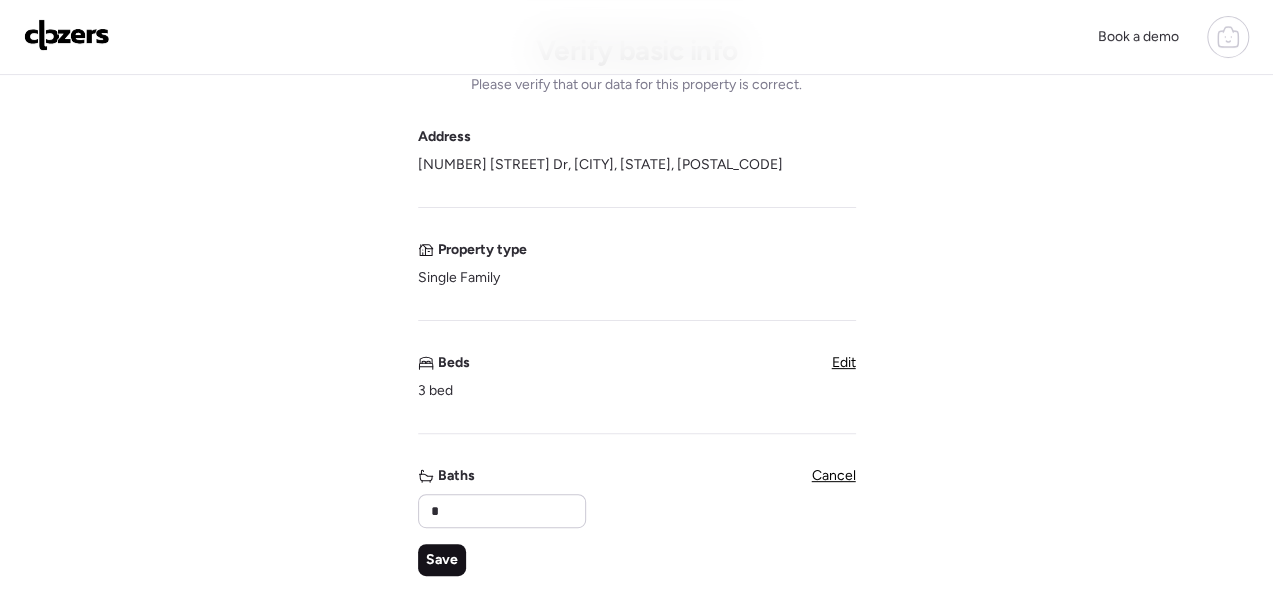 click on "Save" at bounding box center [442, 560] 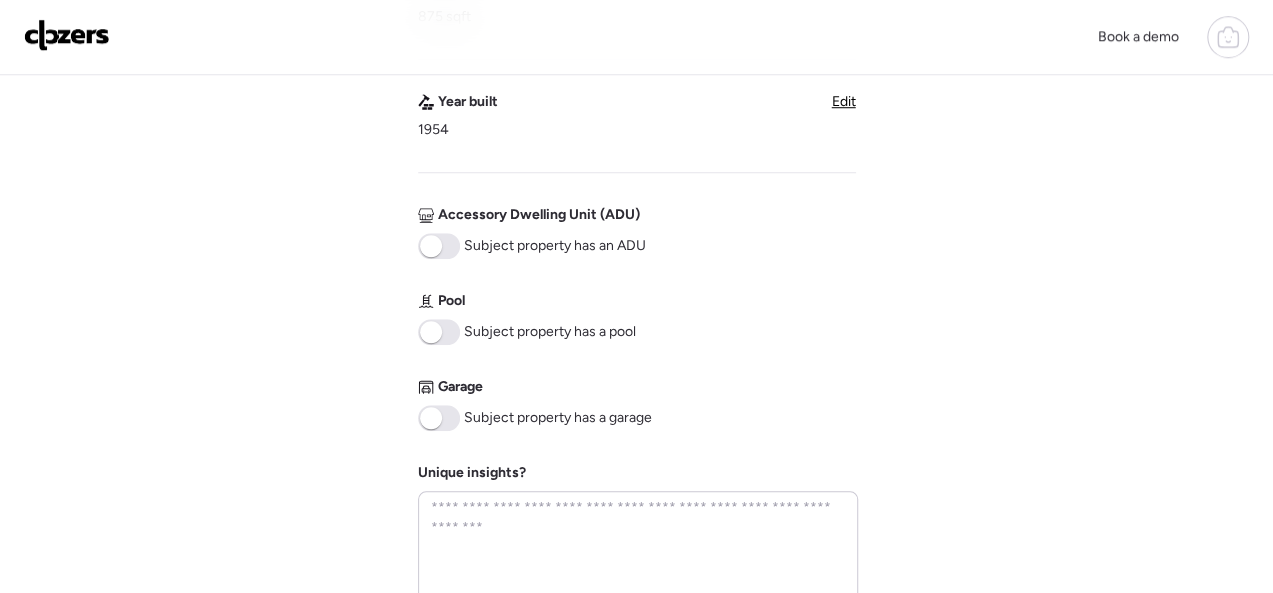scroll, scrollTop: 1000, scrollLeft: 0, axis: vertical 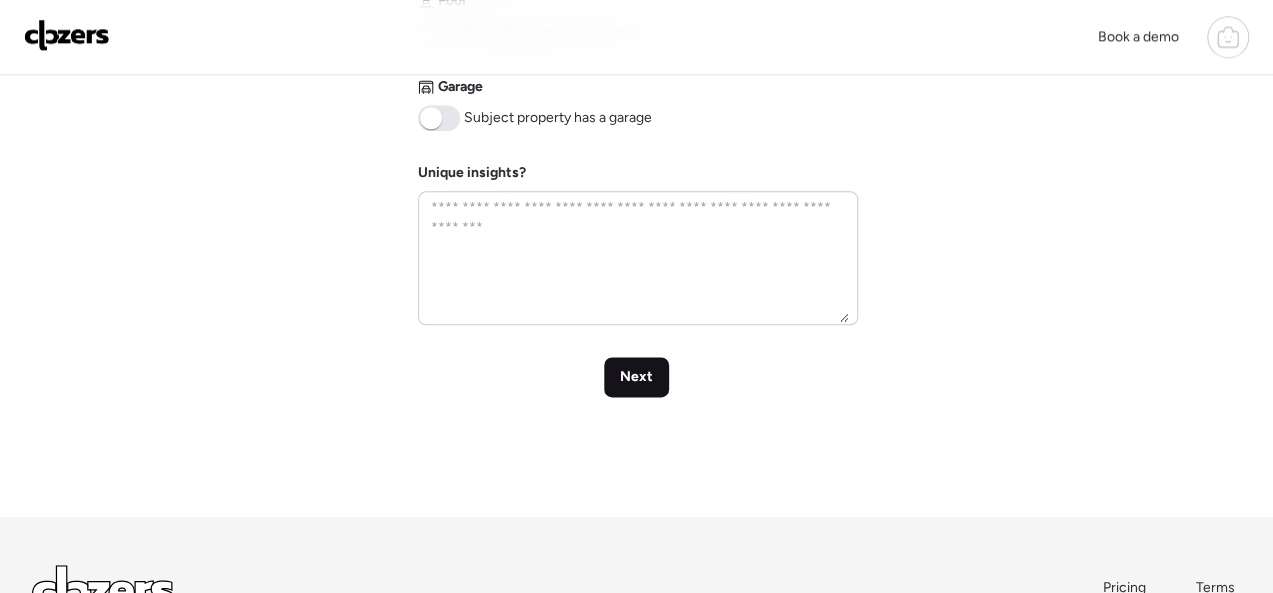 click on "Next" at bounding box center [636, 377] 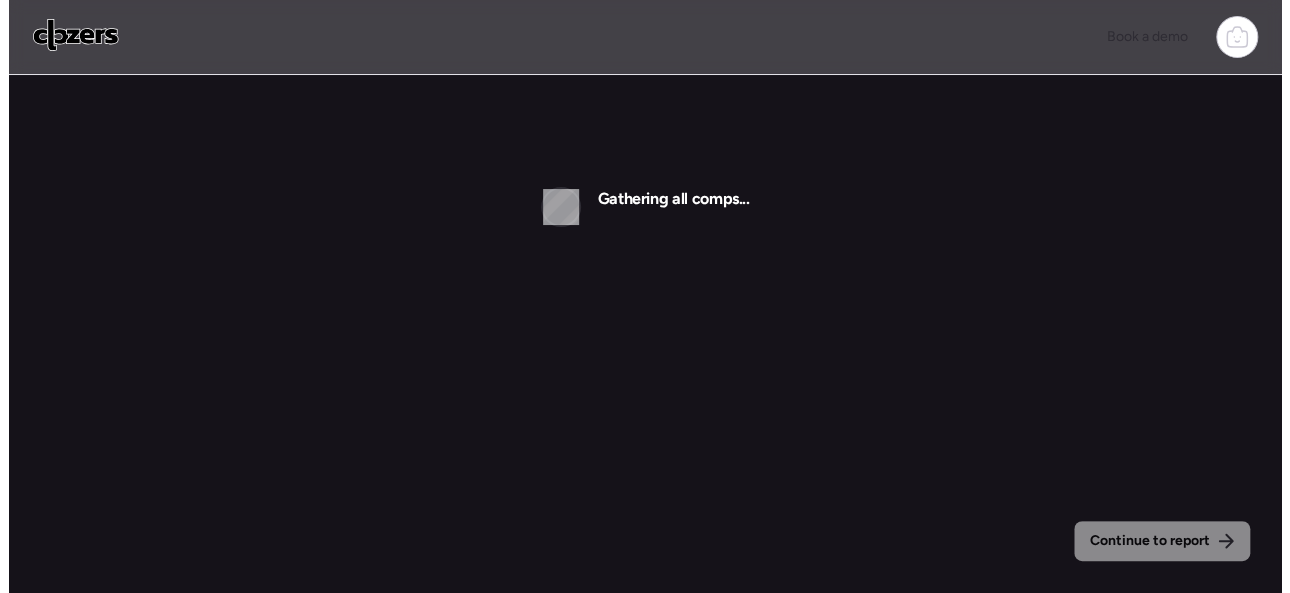 scroll, scrollTop: 0, scrollLeft: 0, axis: both 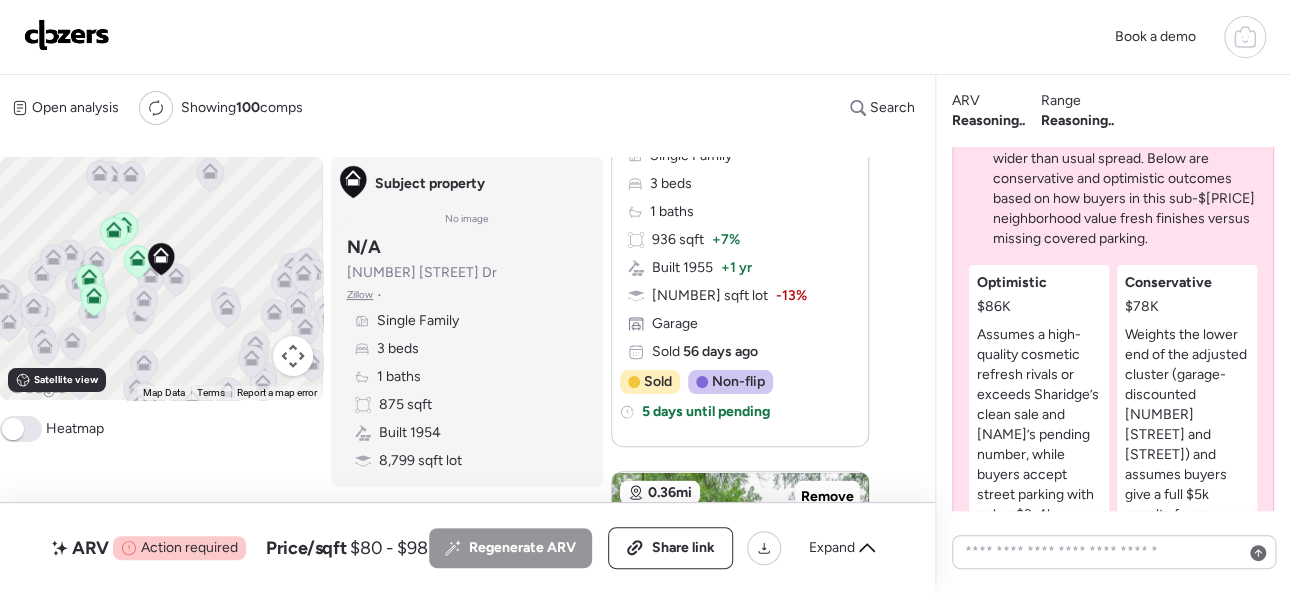 click at bounding box center [67, 35] 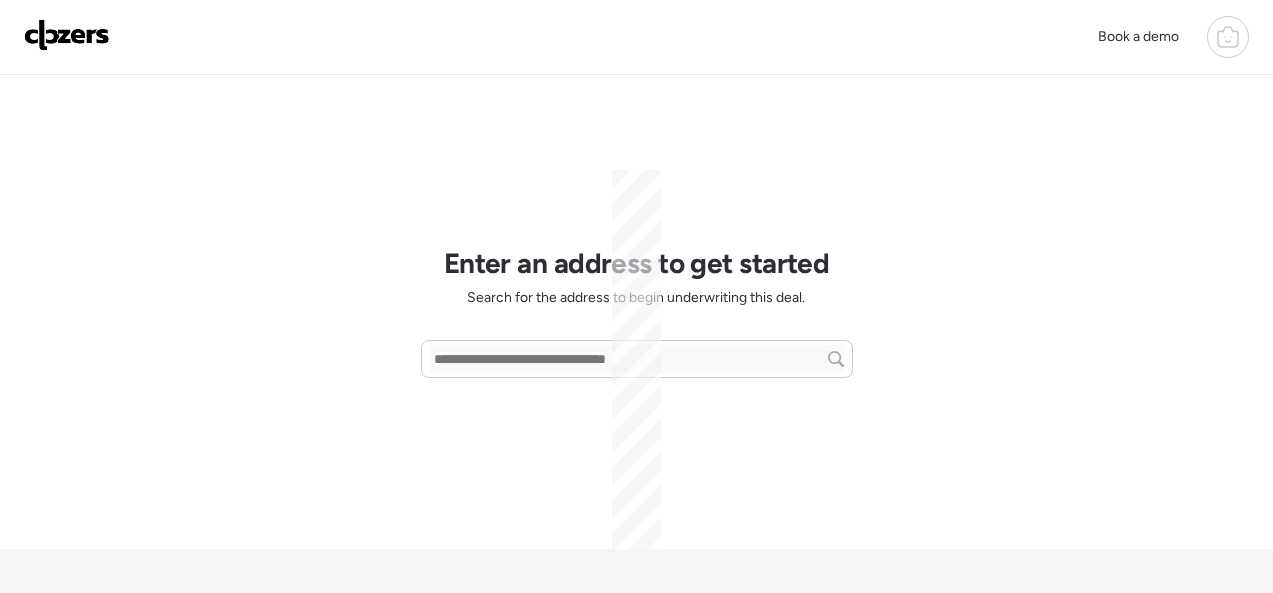 scroll, scrollTop: 0, scrollLeft: 0, axis: both 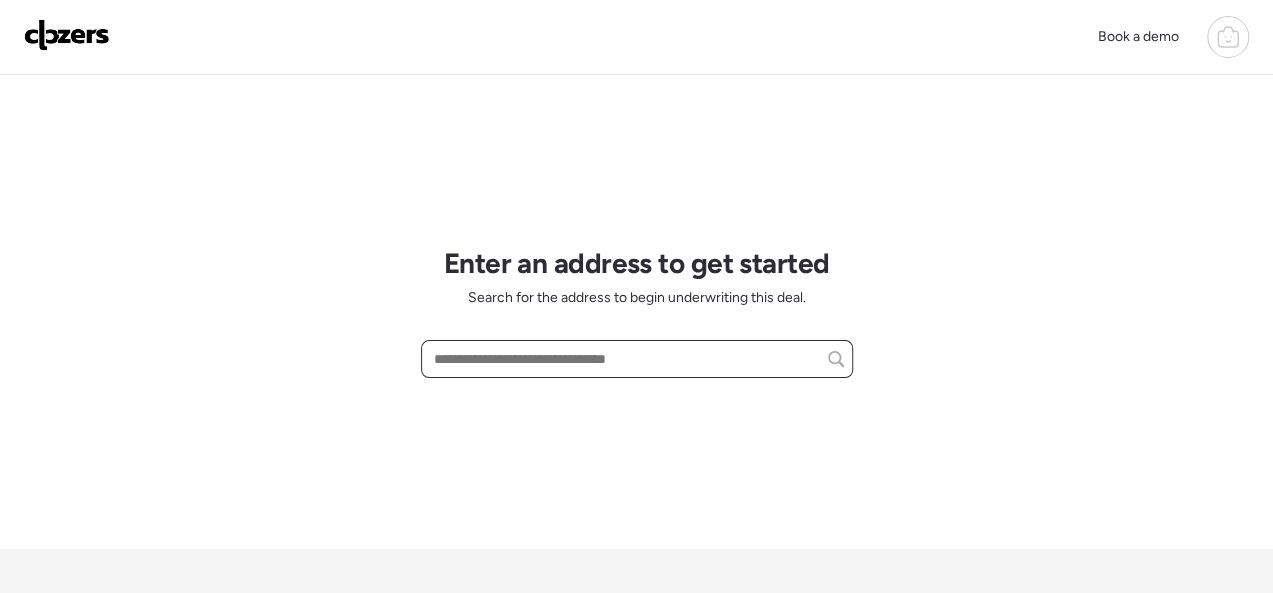 click at bounding box center (637, 359) 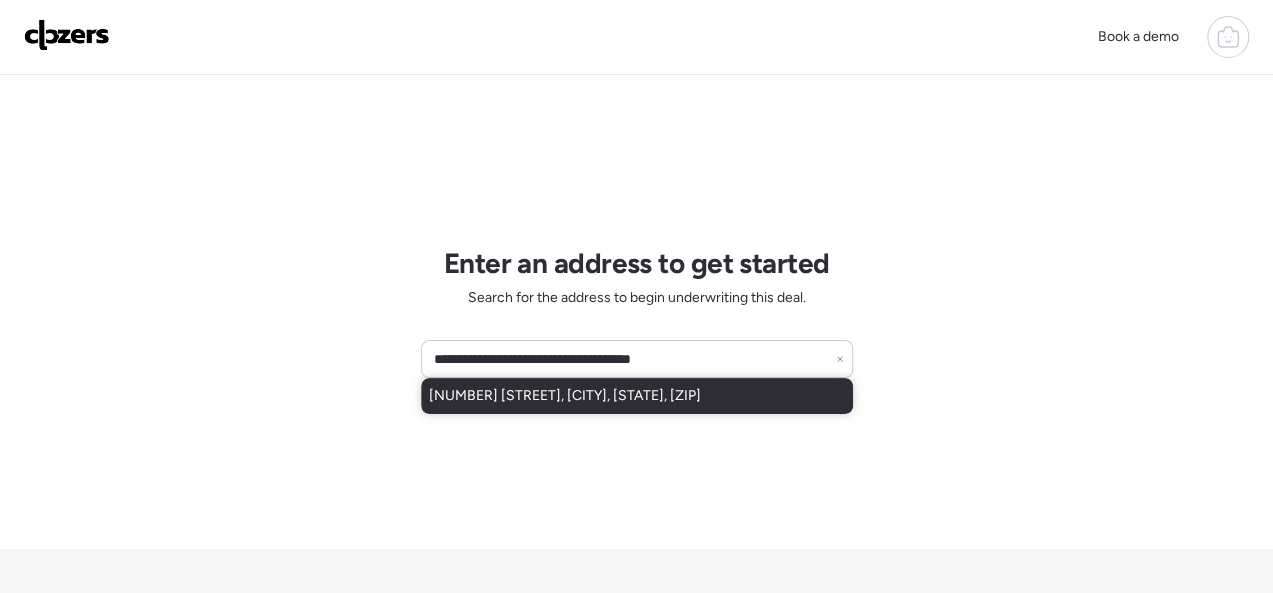 click on "[NUMBER] [STREET], [CITY], [STATE], [ZIP]" at bounding box center (565, 396) 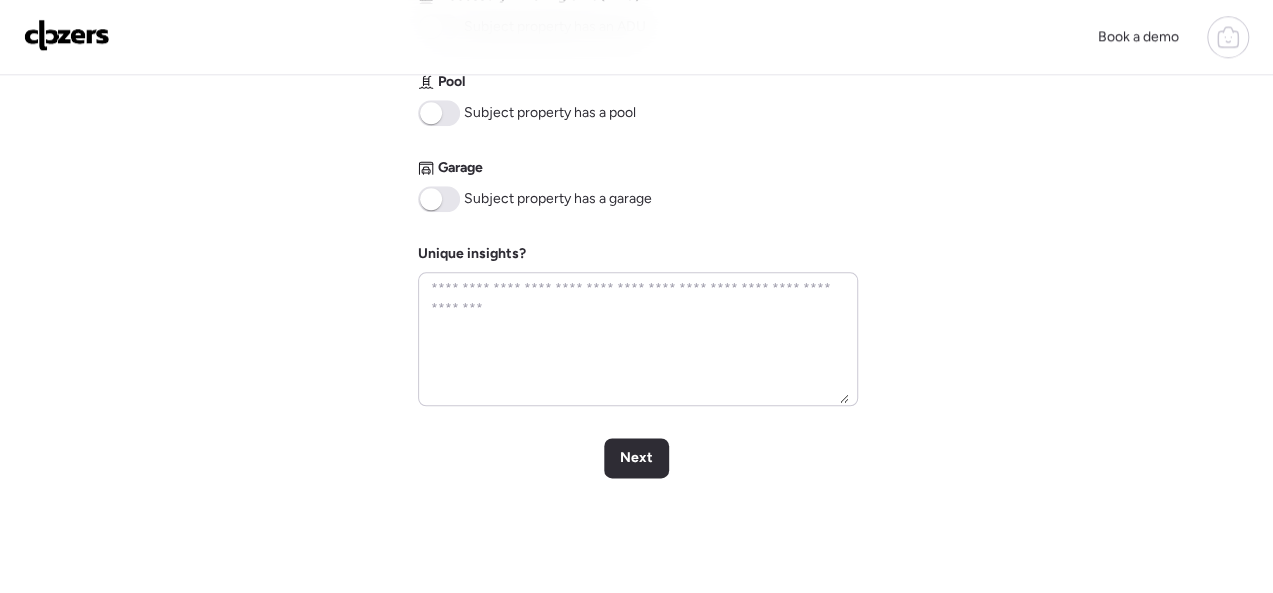 scroll, scrollTop: 1100, scrollLeft: 0, axis: vertical 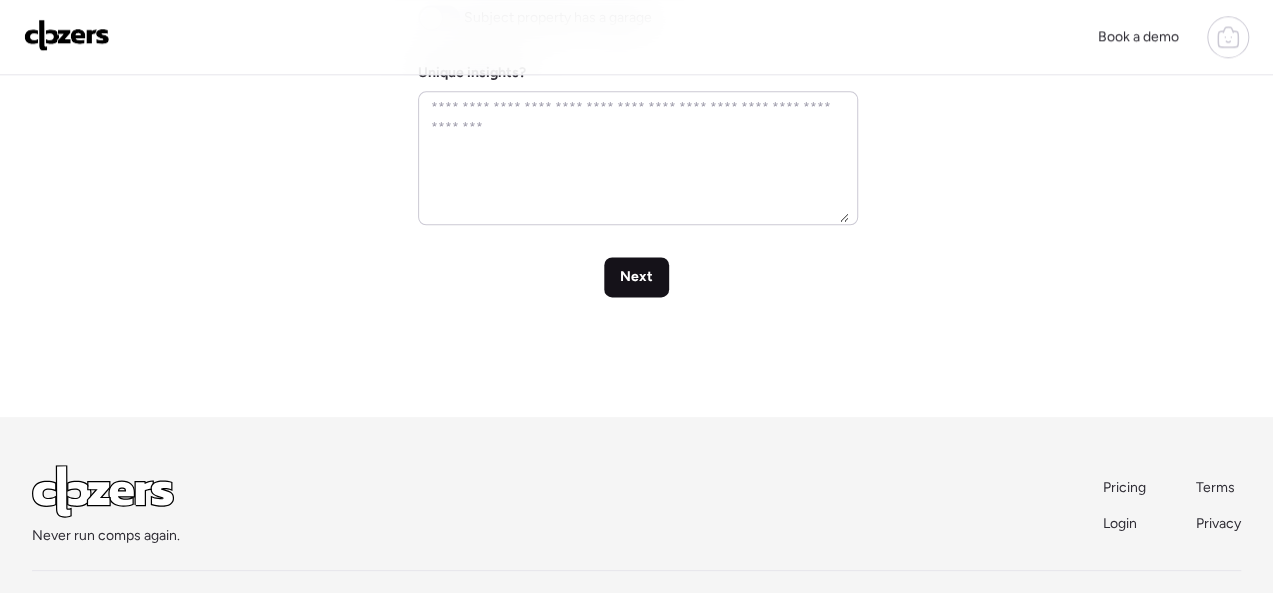 click on "Next" at bounding box center [636, 277] 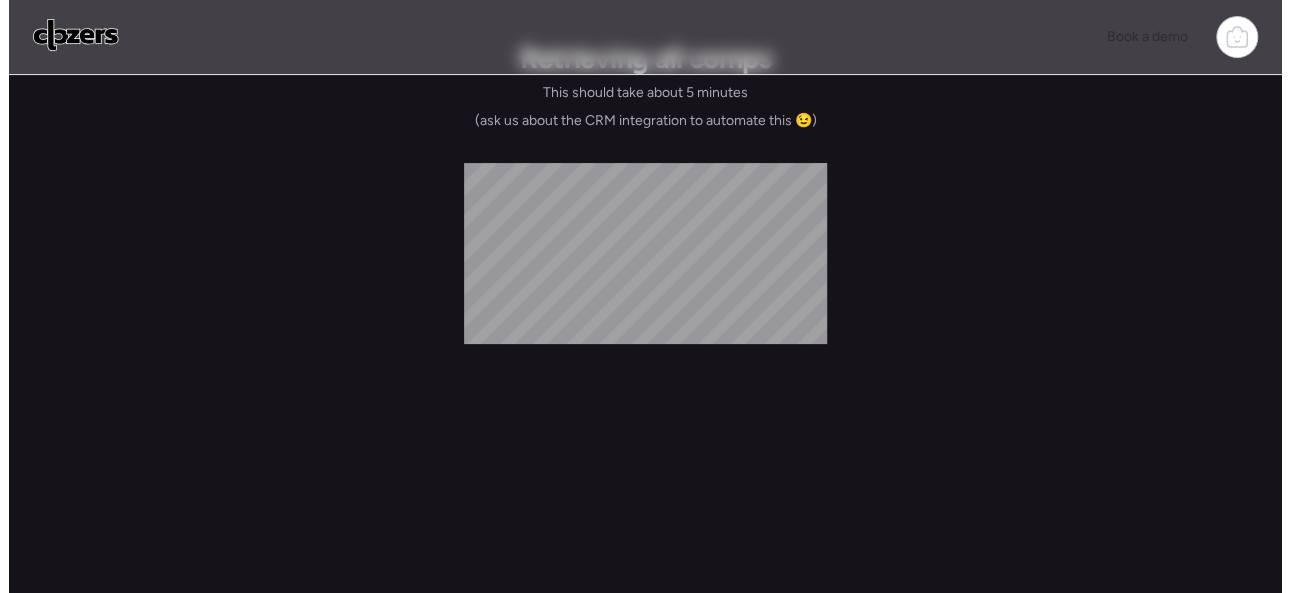 scroll, scrollTop: 0, scrollLeft: 0, axis: both 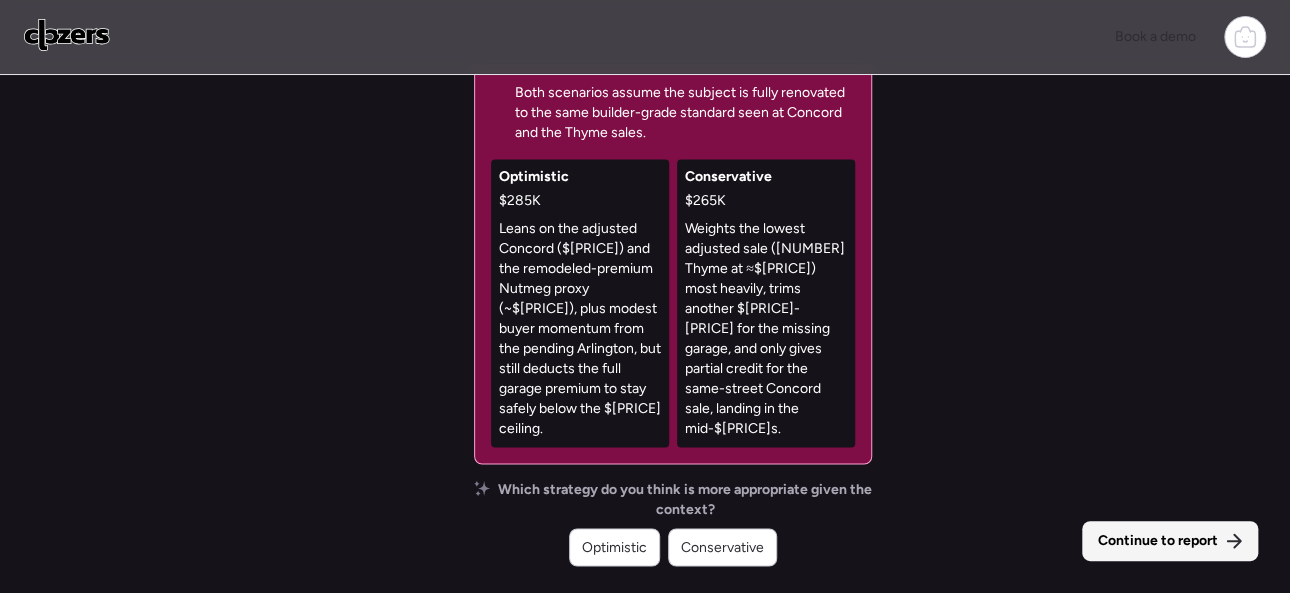 click on "Continue to report" at bounding box center (1158, 541) 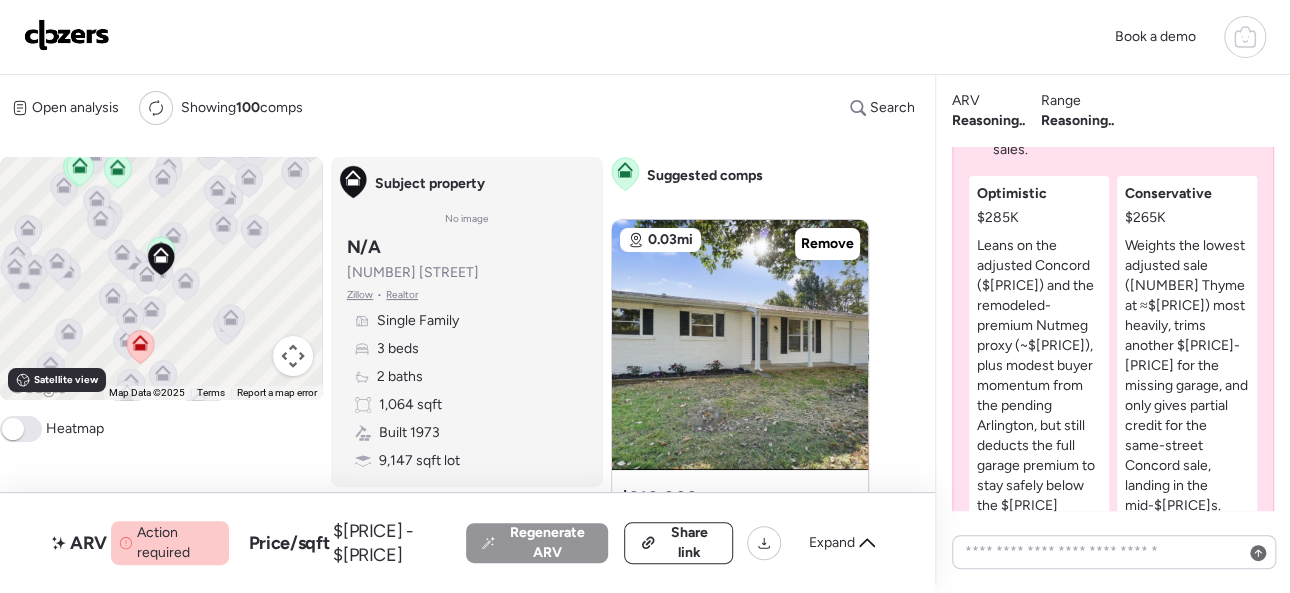 scroll, scrollTop: -300, scrollLeft: 0, axis: vertical 